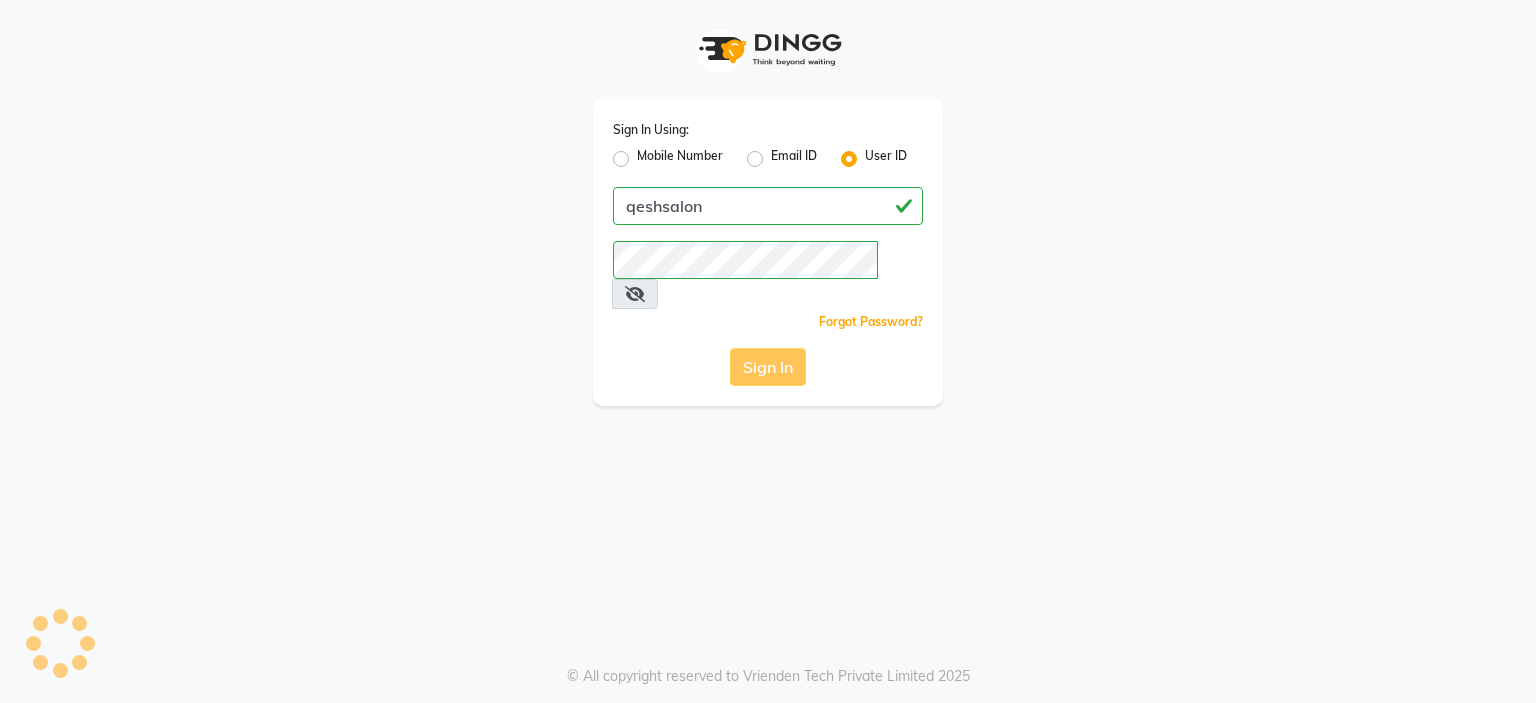 scroll, scrollTop: 0, scrollLeft: 0, axis: both 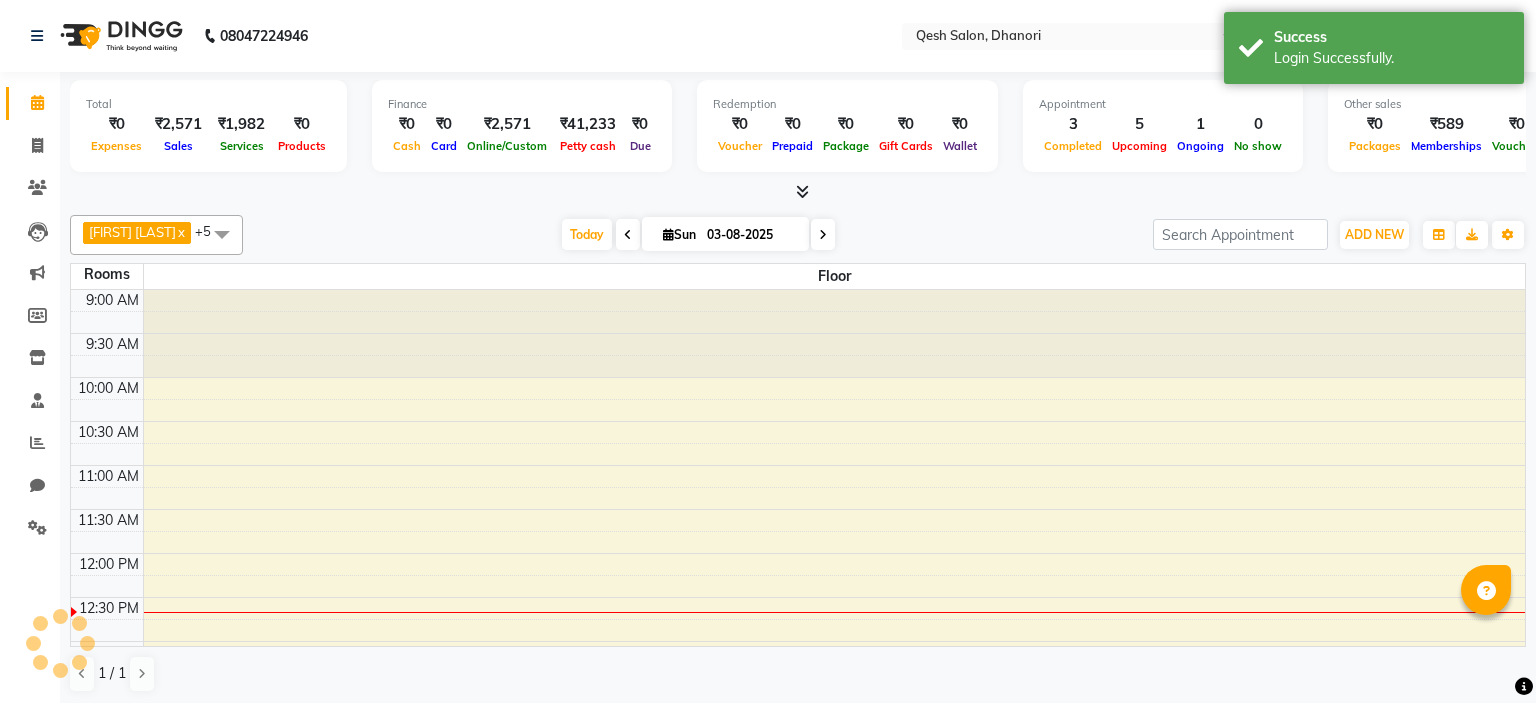 select on "en" 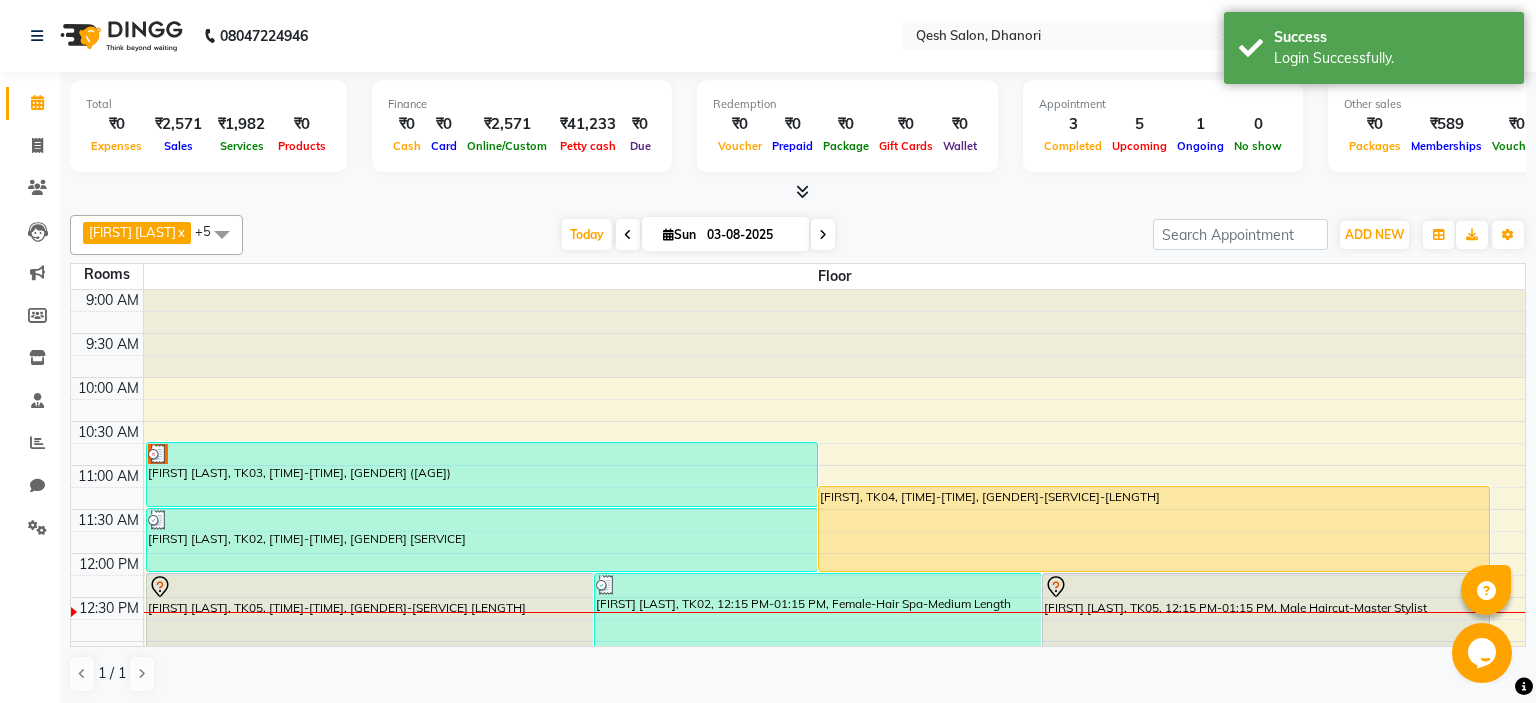 scroll, scrollTop: 0, scrollLeft: 0, axis: both 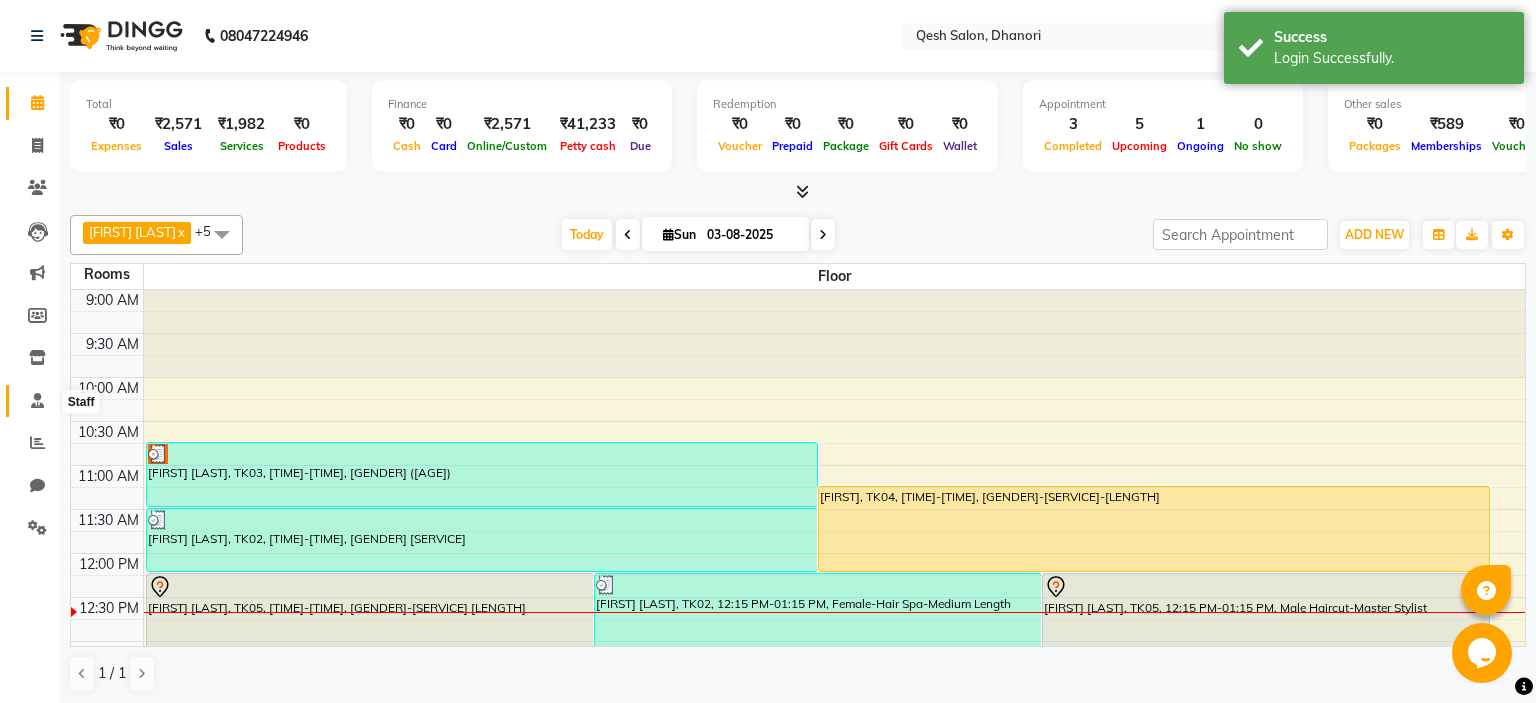 click 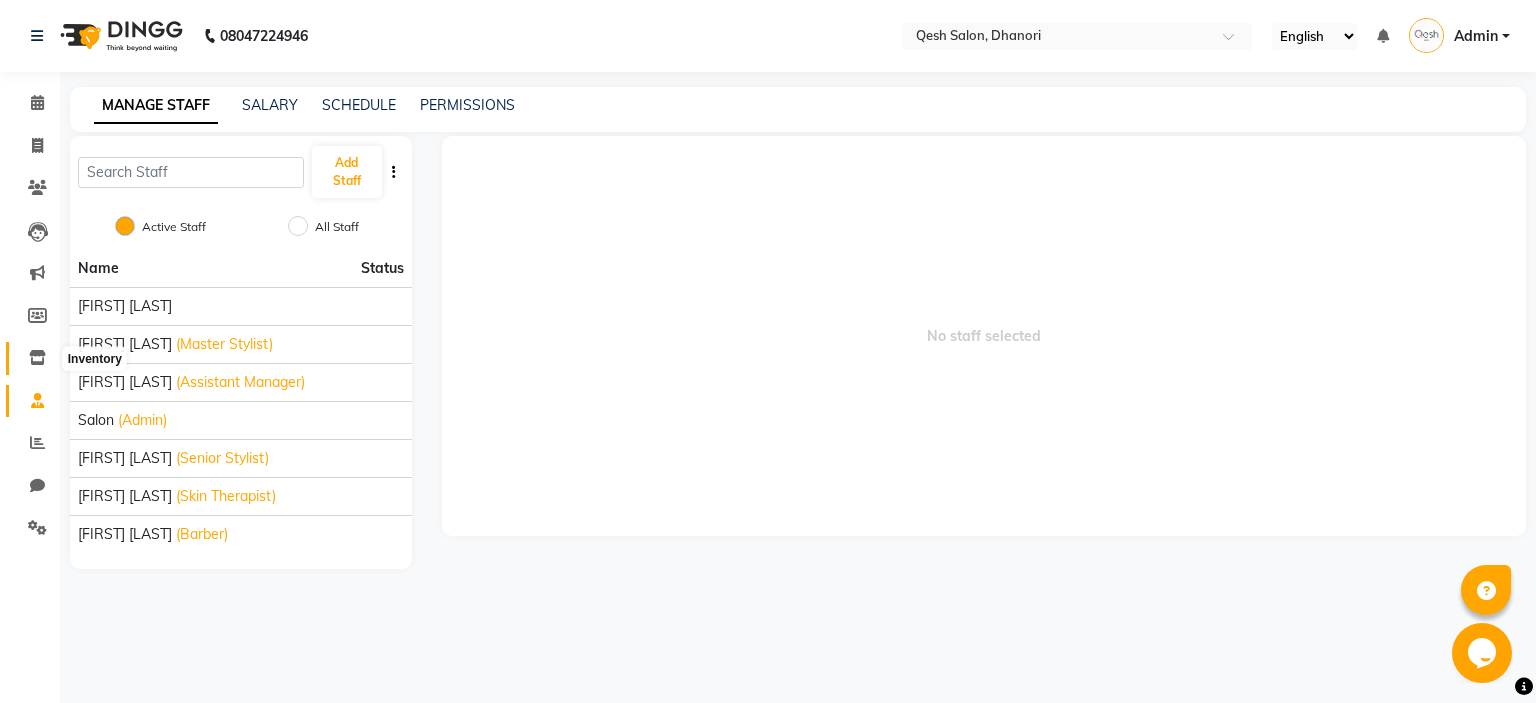 click 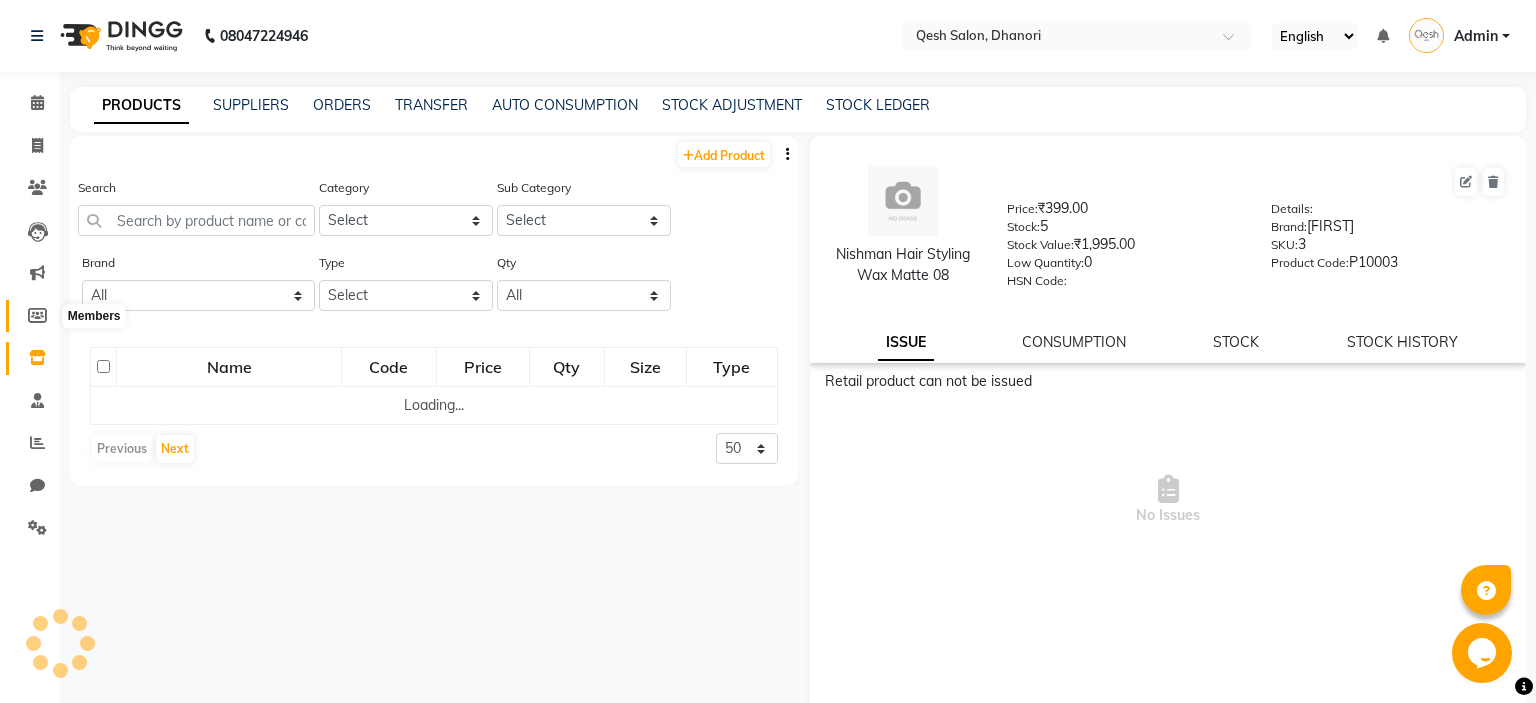 click 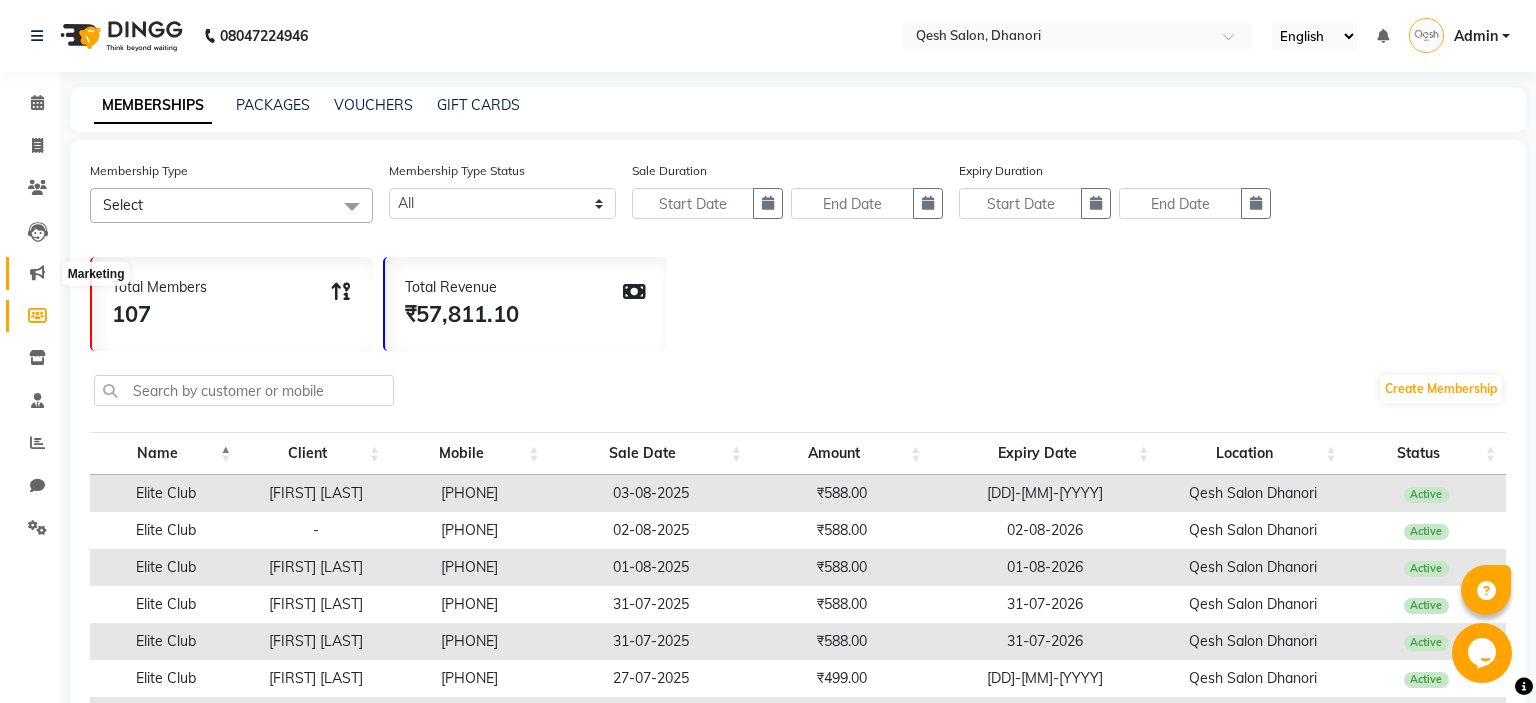 click 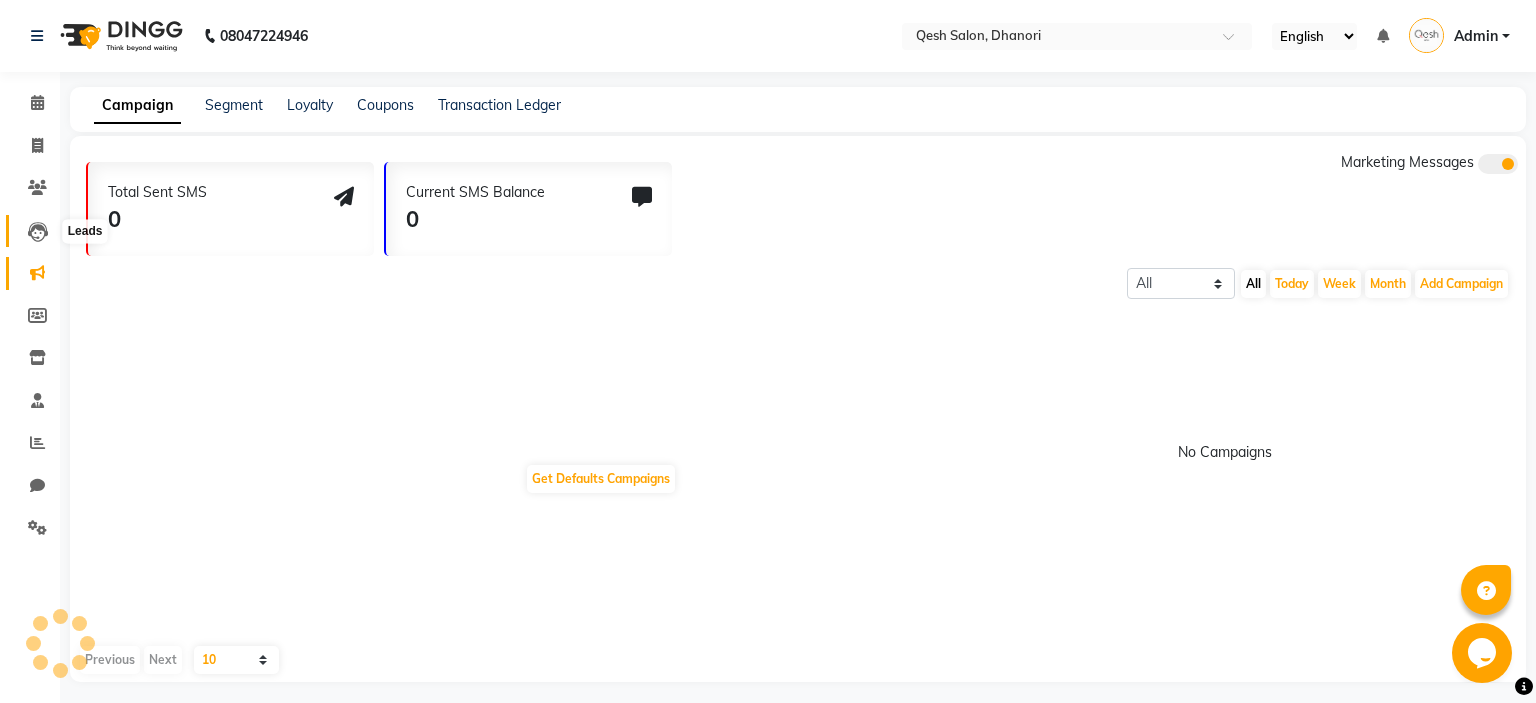 click 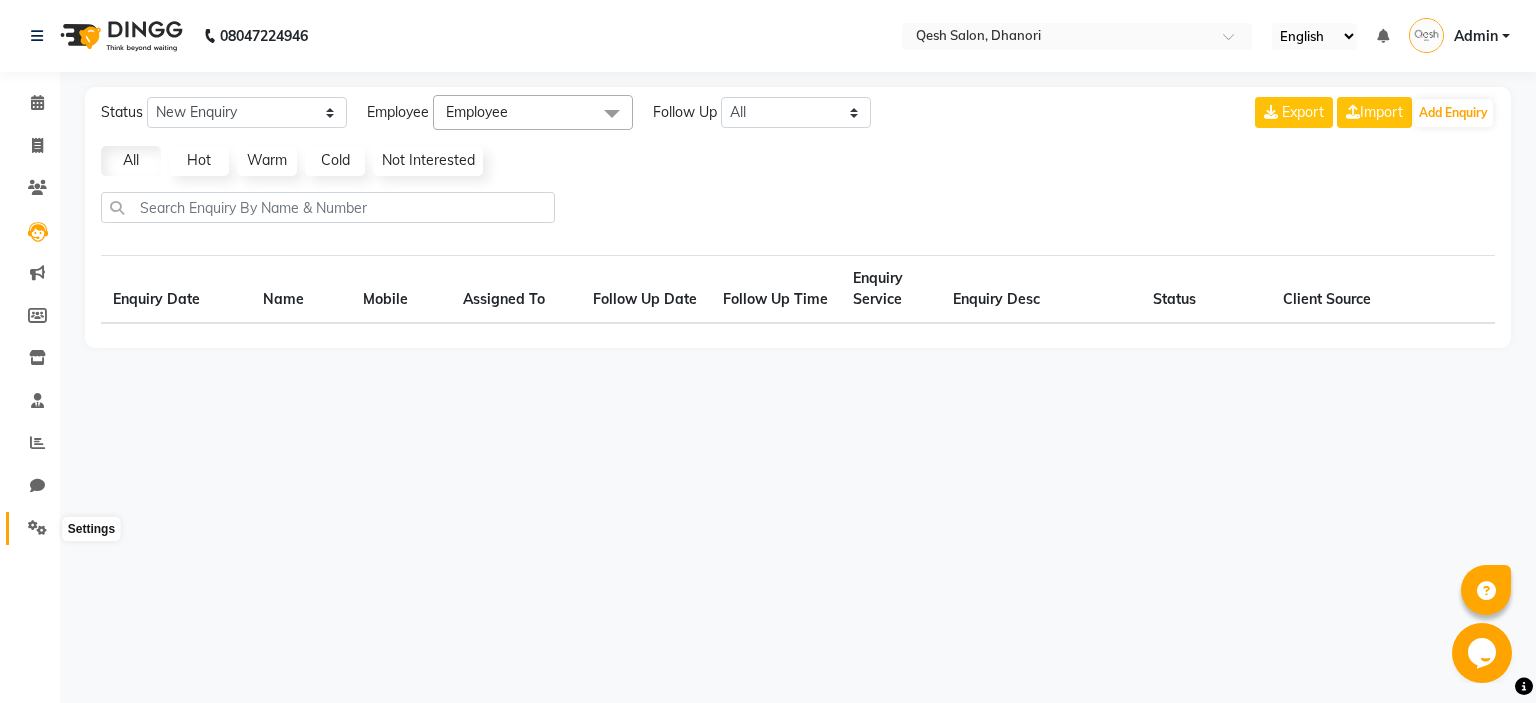 click 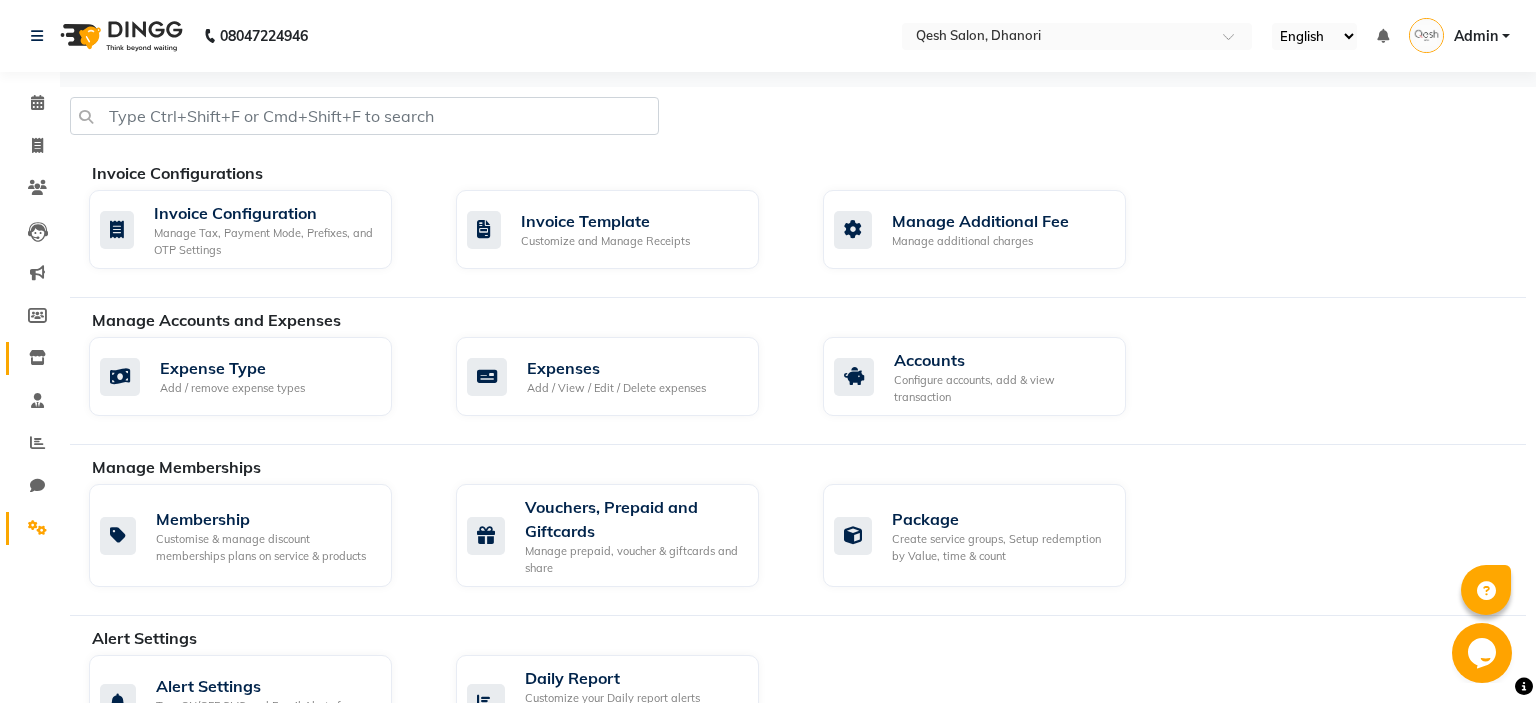 click on "Inventory" 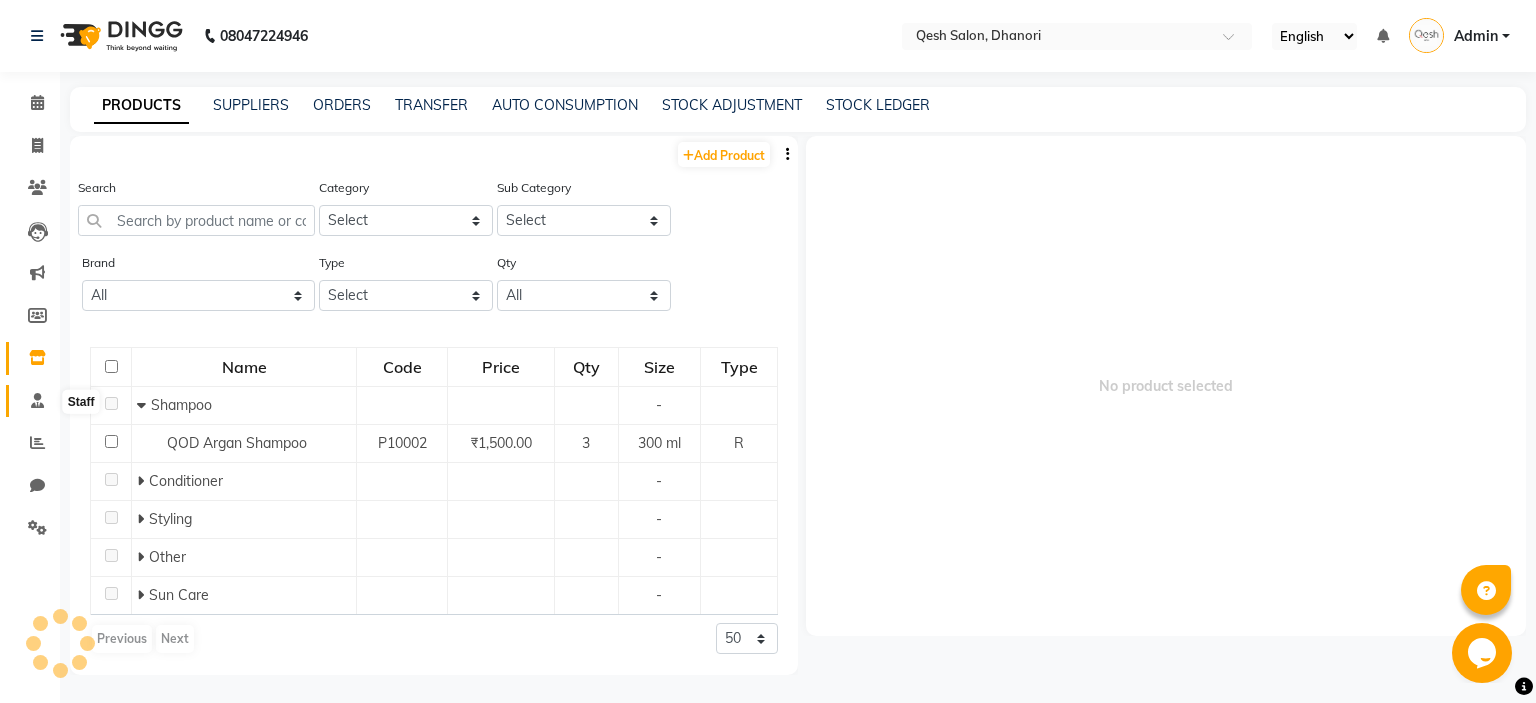 click 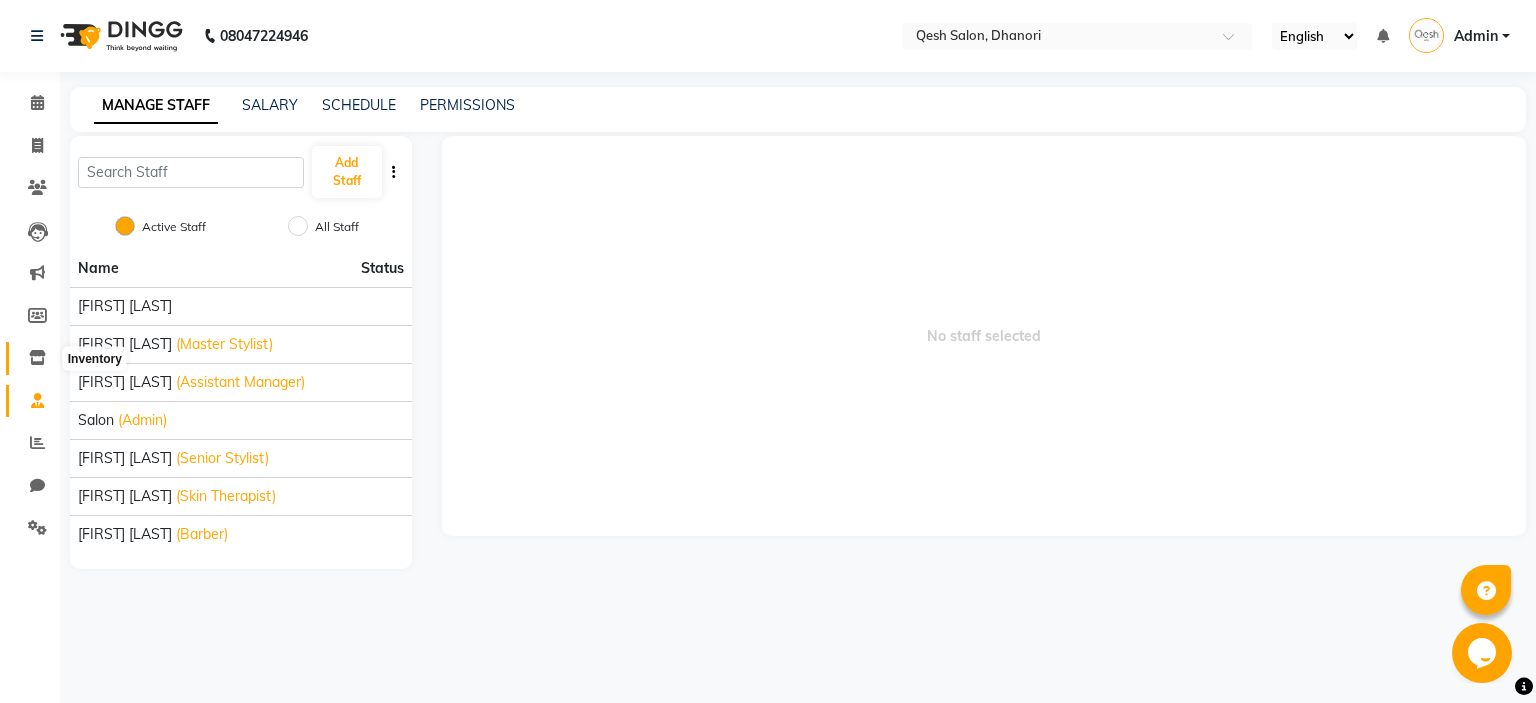 click 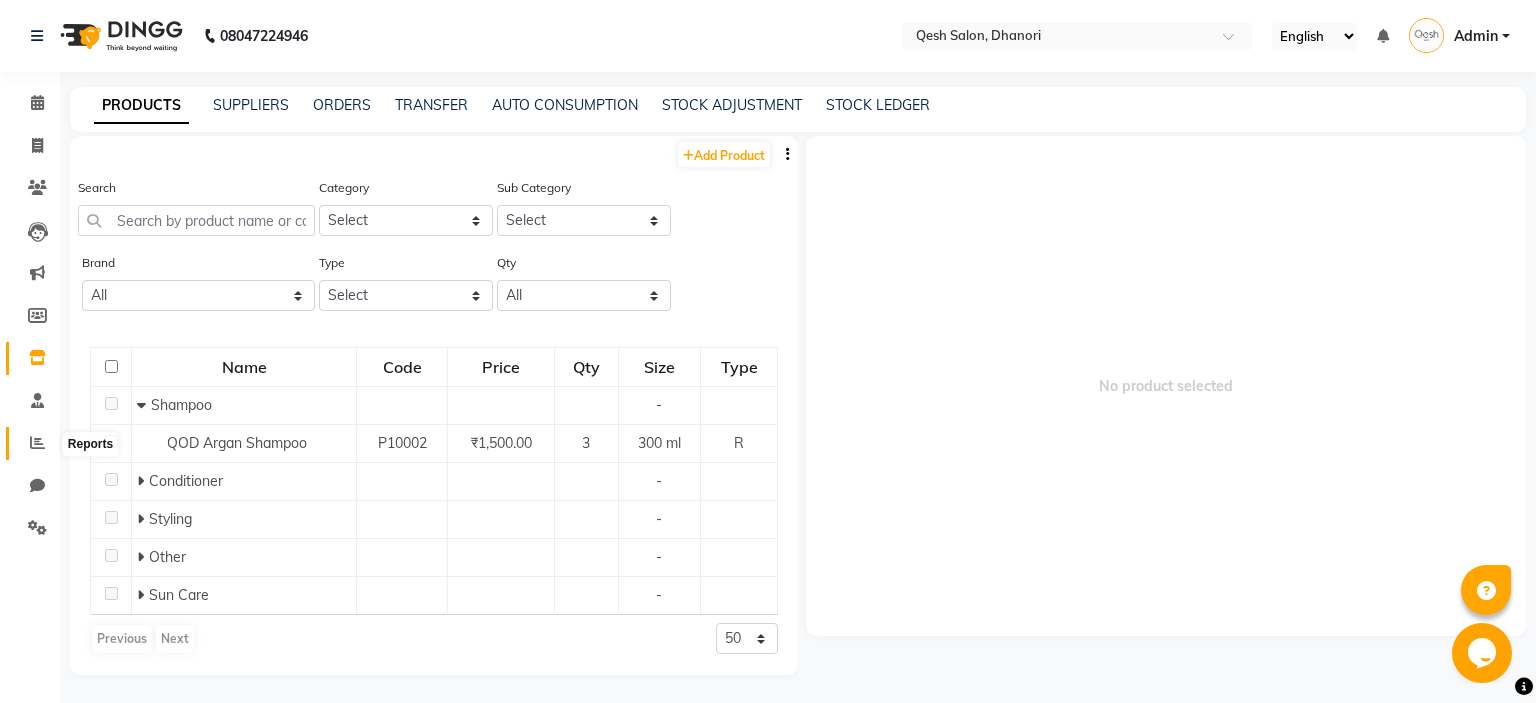 click 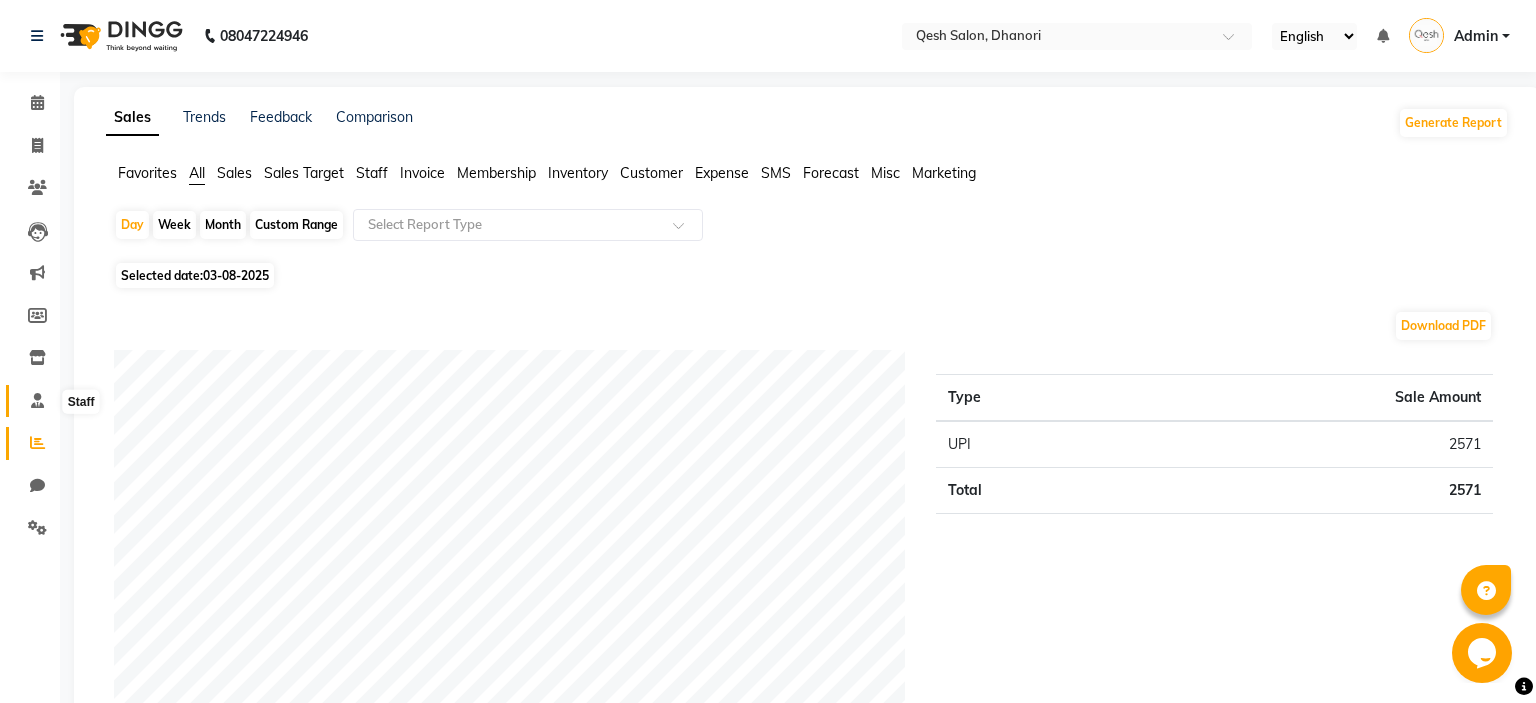 click 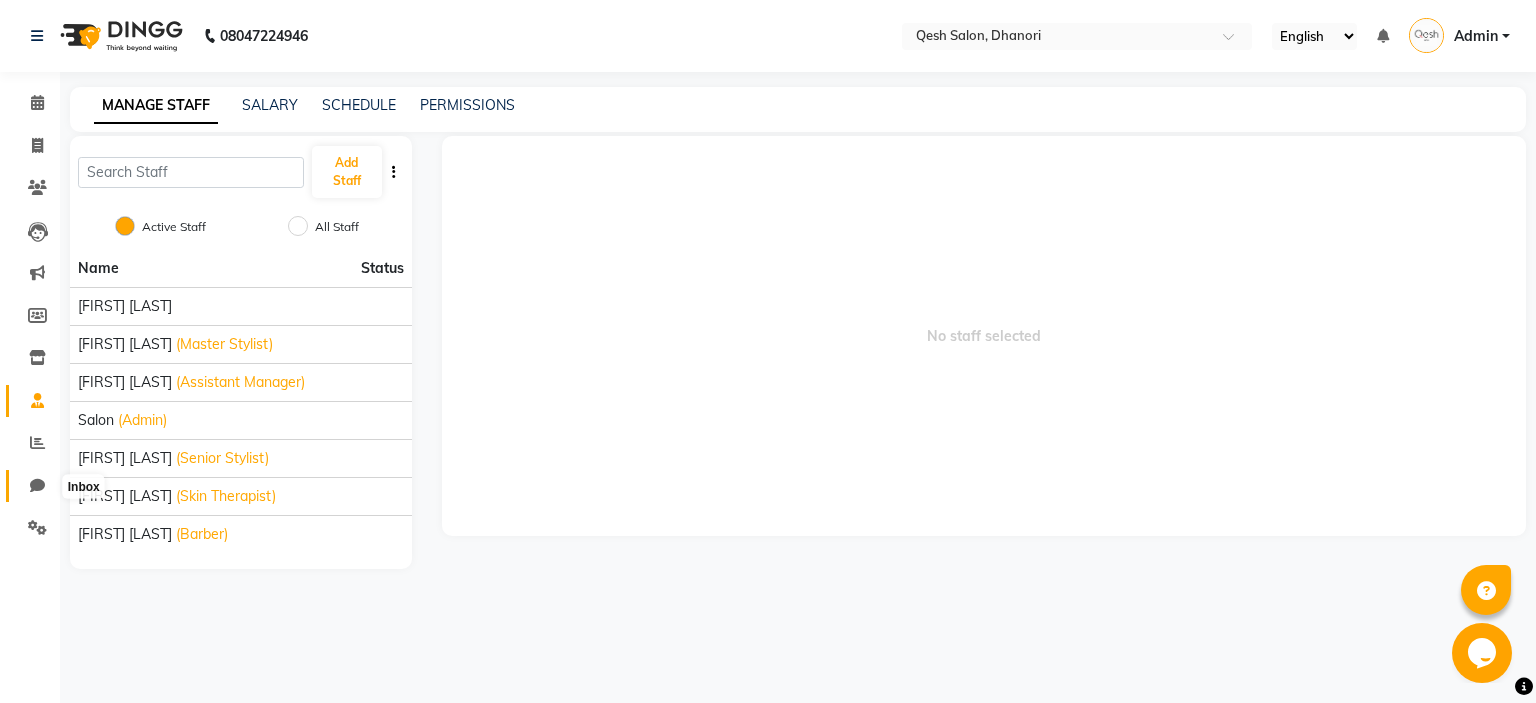 click 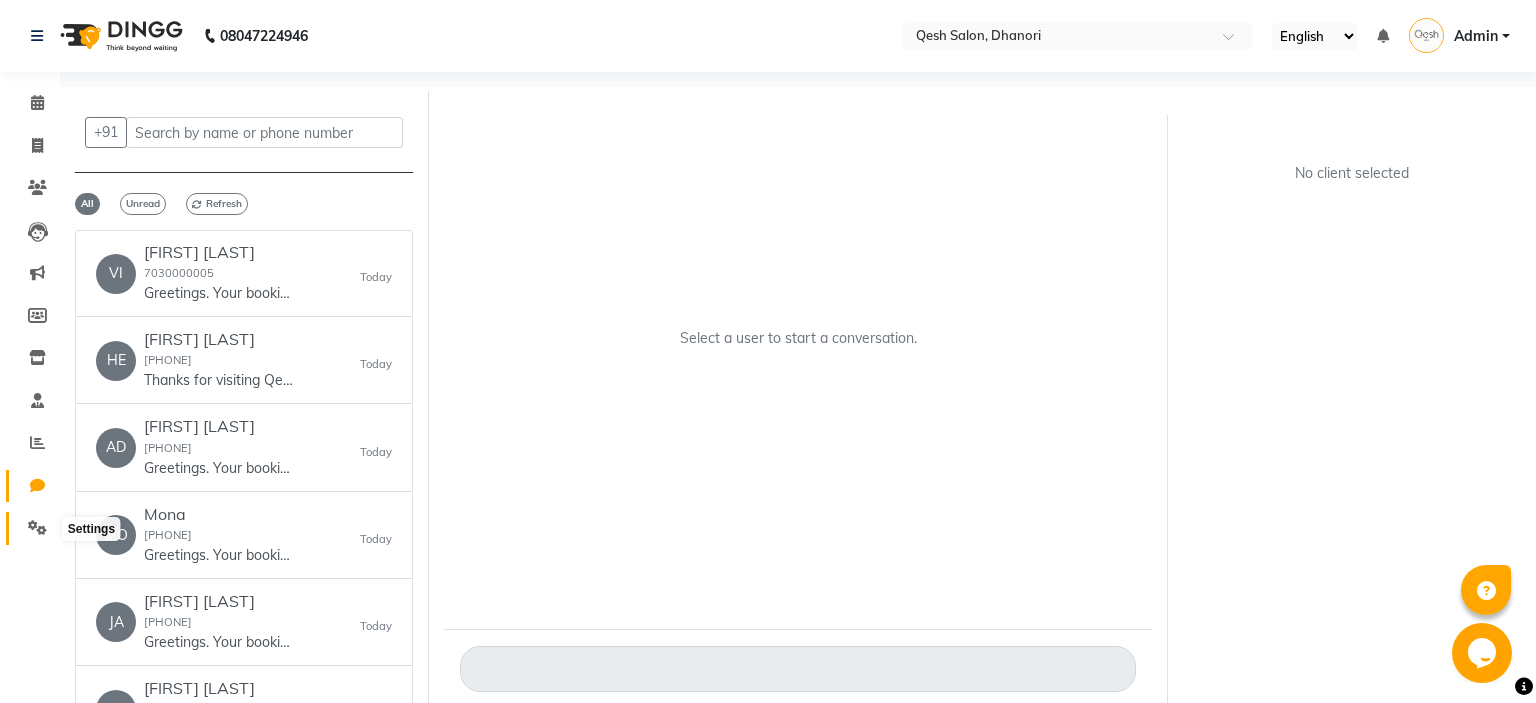 click 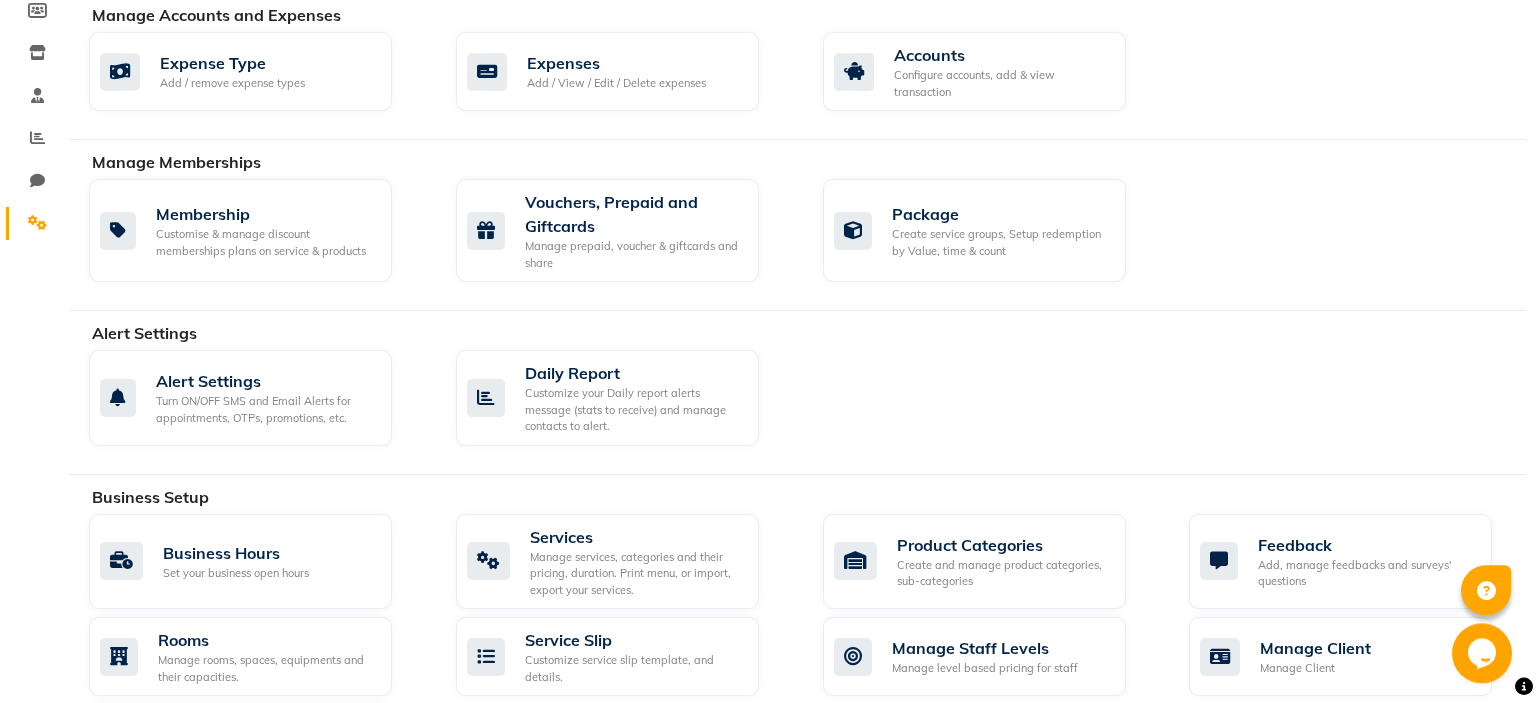 scroll, scrollTop: 601, scrollLeft: 0, axis: vertical 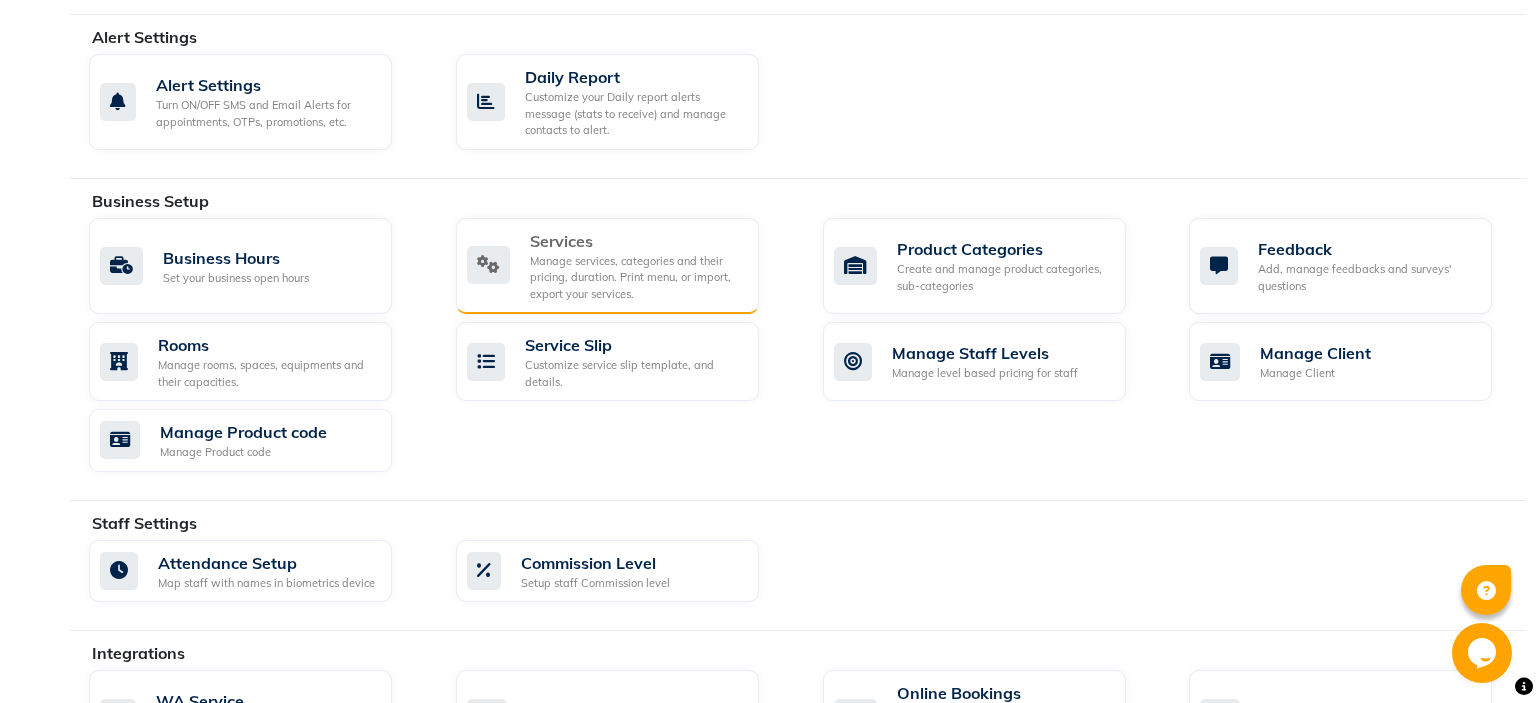 click on "Manage services, categories and their pricing, duration. Print menu, or import, export your services." 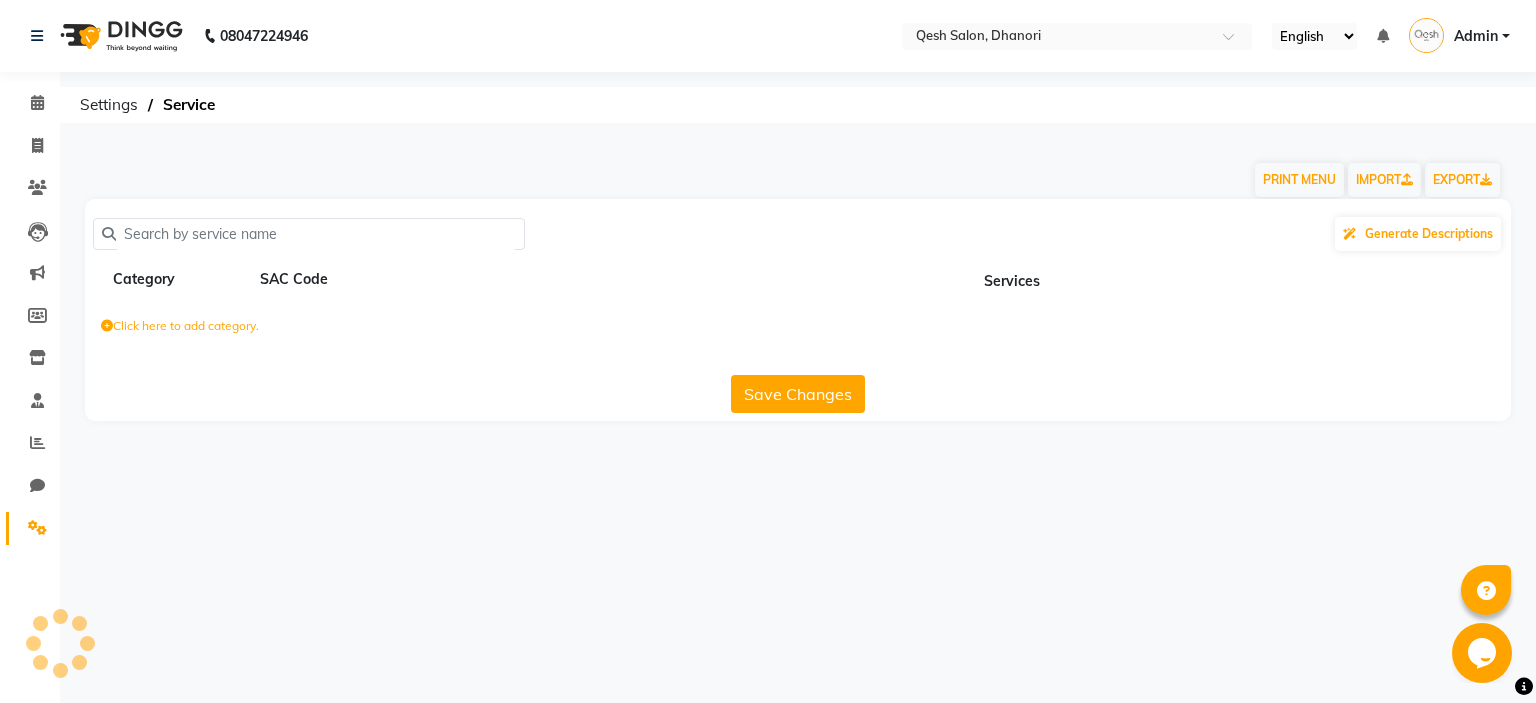 scroll, scrollTop: 0, scrollLeft: 0, axis: both 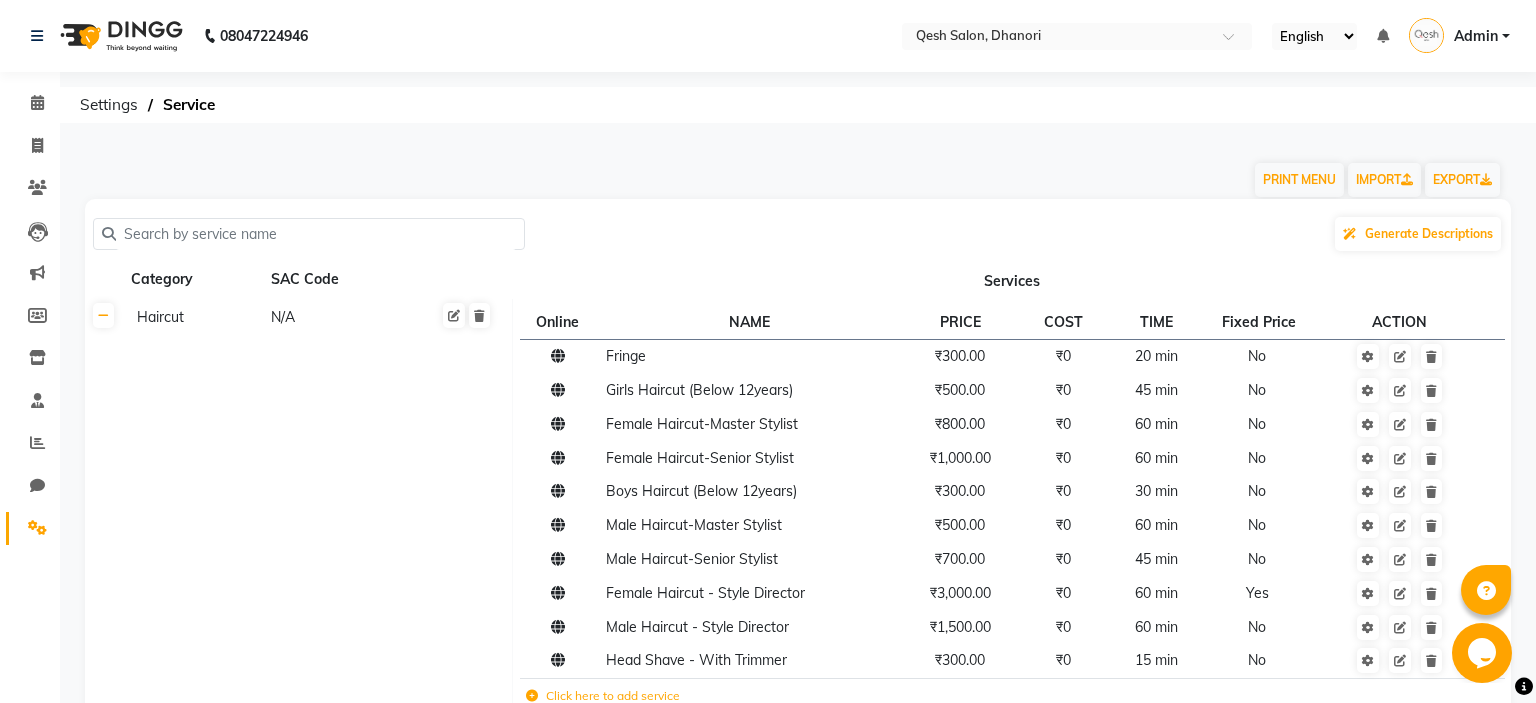 click 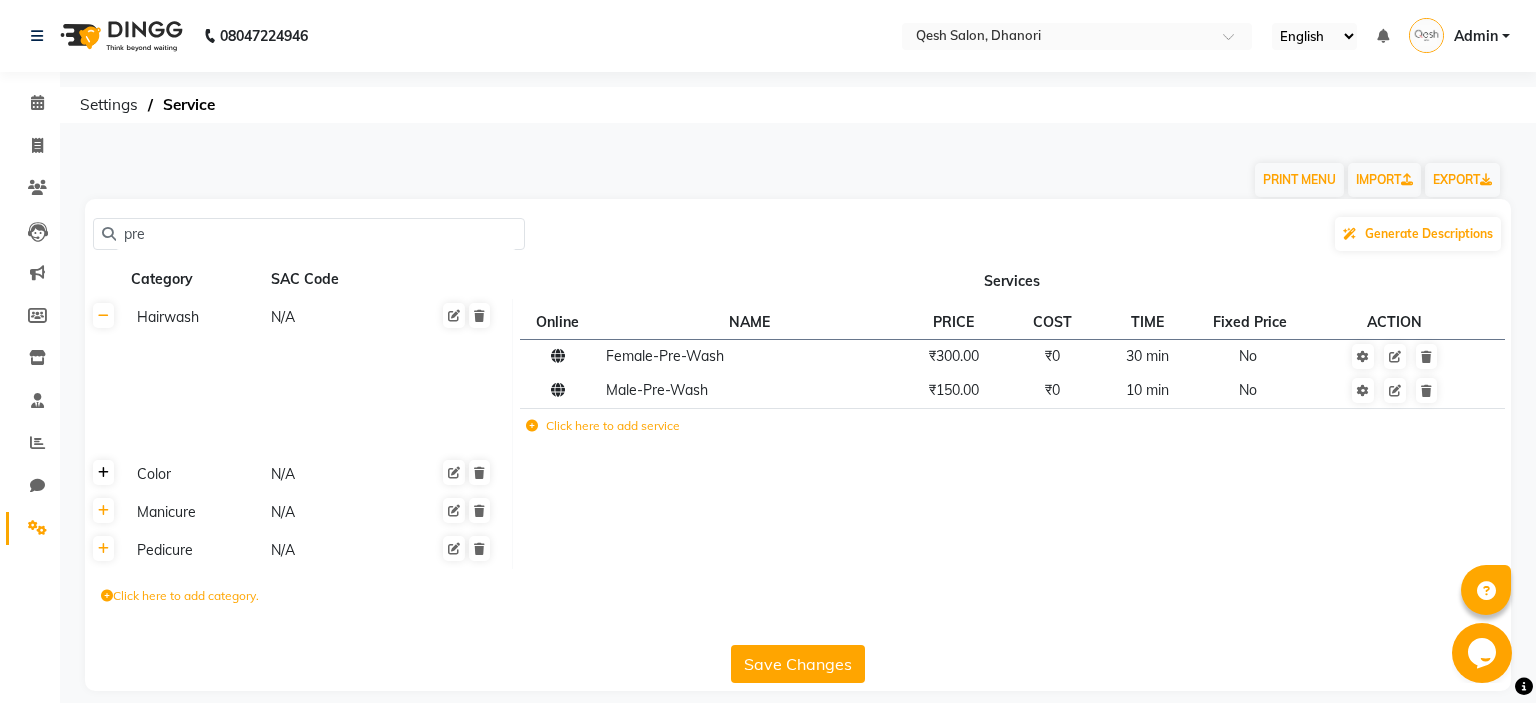 type on "pre" 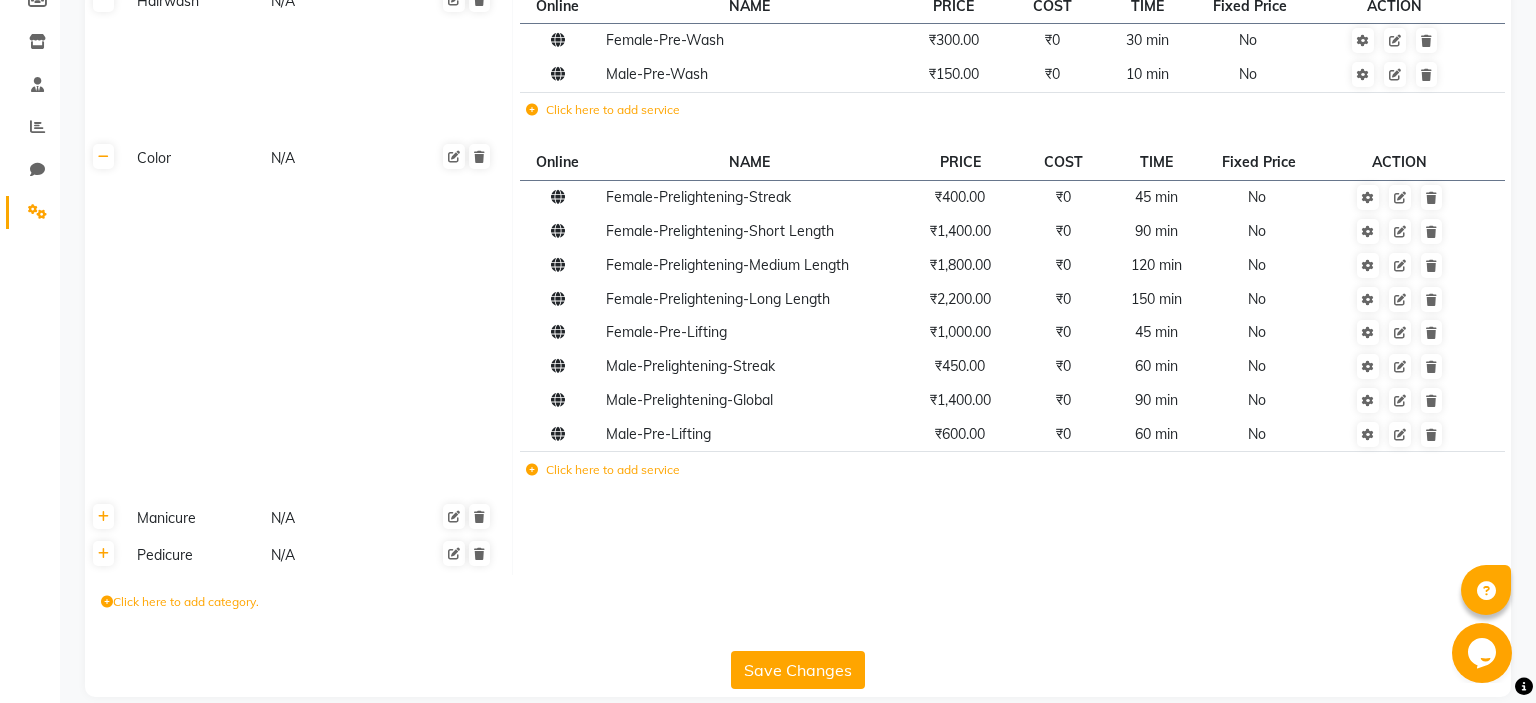 scroll, scrollTop: 0, scrollLeft: 0, axis: both 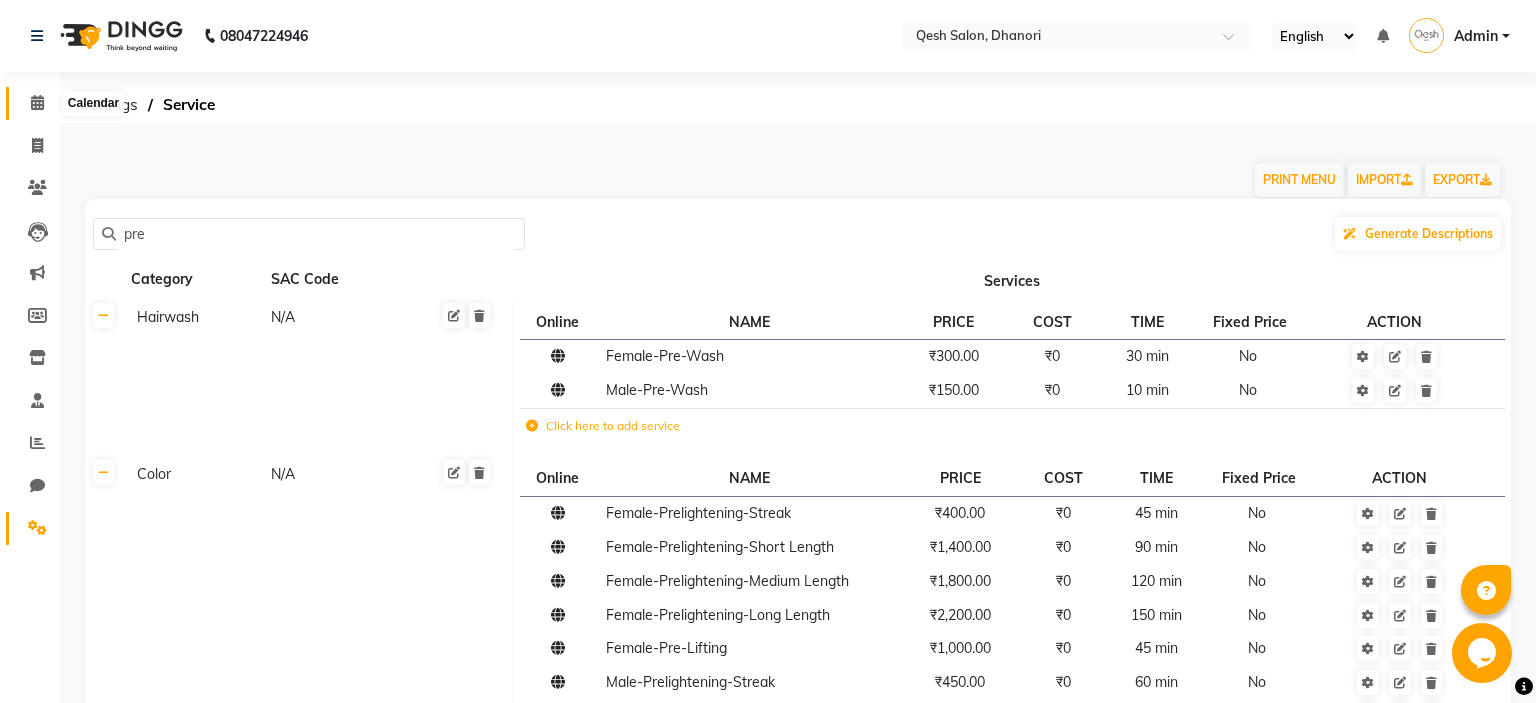 click 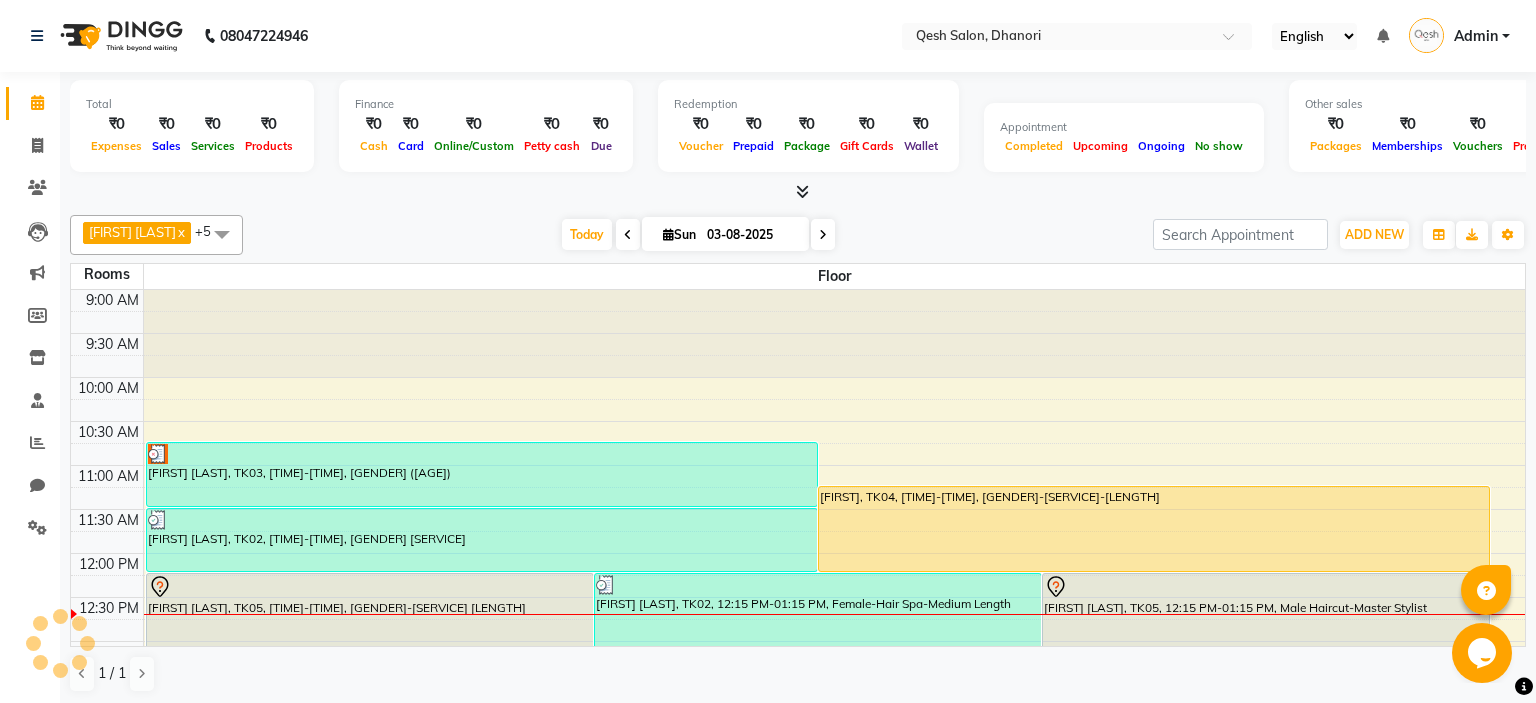 scroll, scrollTop: 263, scrollLeft: 0, axis: vertical 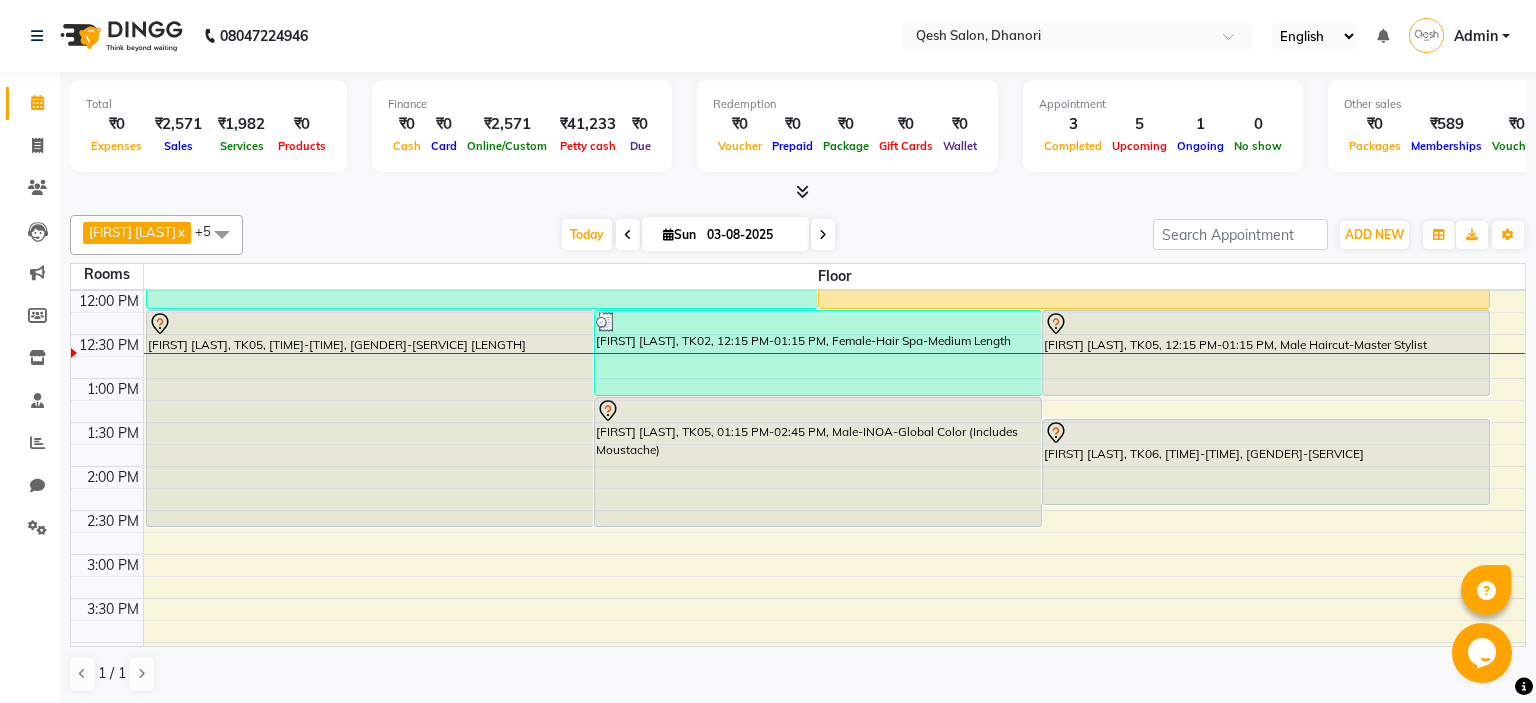 click on "Total  ₹0  Expenses ₹2,571  Sales ₹1,982  Services ₹0  Products Finance  ₹0  Cash ₹0  Card ₹2,571  Online/Custom ₹41,233 Petty cash ₹0 Due  Redemption  ₹0 Voucher ₹0 Prepaid ₹0 Package ₹0  Gift Cards ₹0  Wallet  Appointment  3 Completed 5 Upcoming 1 Ongoing 0 No show  Other sales  ₹0  Packages ₹589  Memberships ₹0  Vouchers ₹0  Prepaids ₹0  Gift Cards [FIRST] [LAST]  x [FIRST] [LAST]  x [FIRST] [LAST]  x [FIRST] [LAST]  x Salon  x [FIRST] [LAST]  x +5 UnSelect All [FIRST] [LAST] [FIRST] [LAST] Salon [FIRST] [LAST] [FIRST] [LAST] [FIRST] [LAST] Today  Sun 03-08-2025 Toggle Dropdown Add Appointment Add Invoice Add Expense Add Attendance Add Client Add Transaction Toggle Dropdown Add Appointment Add Invoice Add Expense Add Attendance Add Client ADD NEW Toggle Dropdown Add Appointment Add Invoice Add Expense Add Attendance Add Client Add Transaction [FIRST] [LAST]  x [FIRST] [LAST]  x [FIRST] [LAST]  x [FIRST] [LAST]  x x x 1" 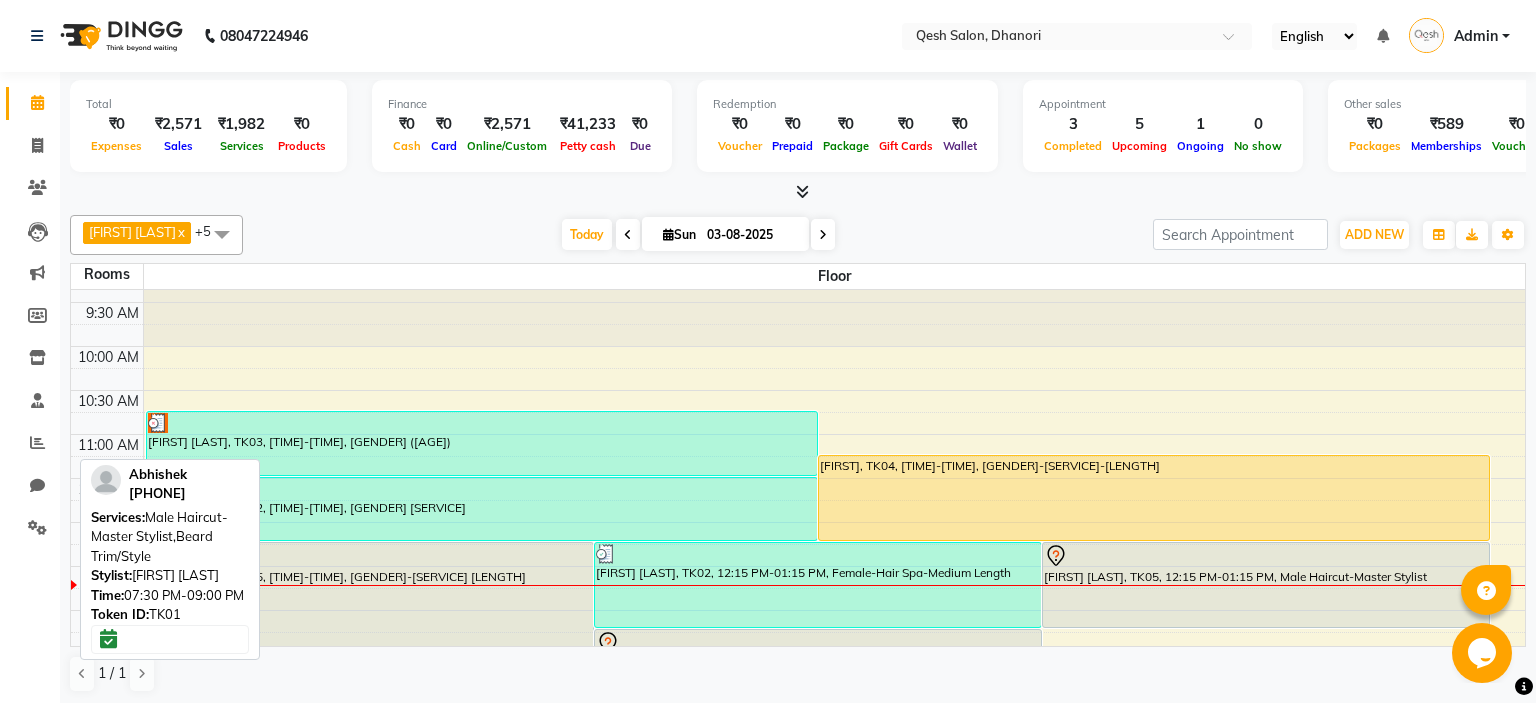 scroll, scrollTop: 0, scrollLeft: 0, axis: both 